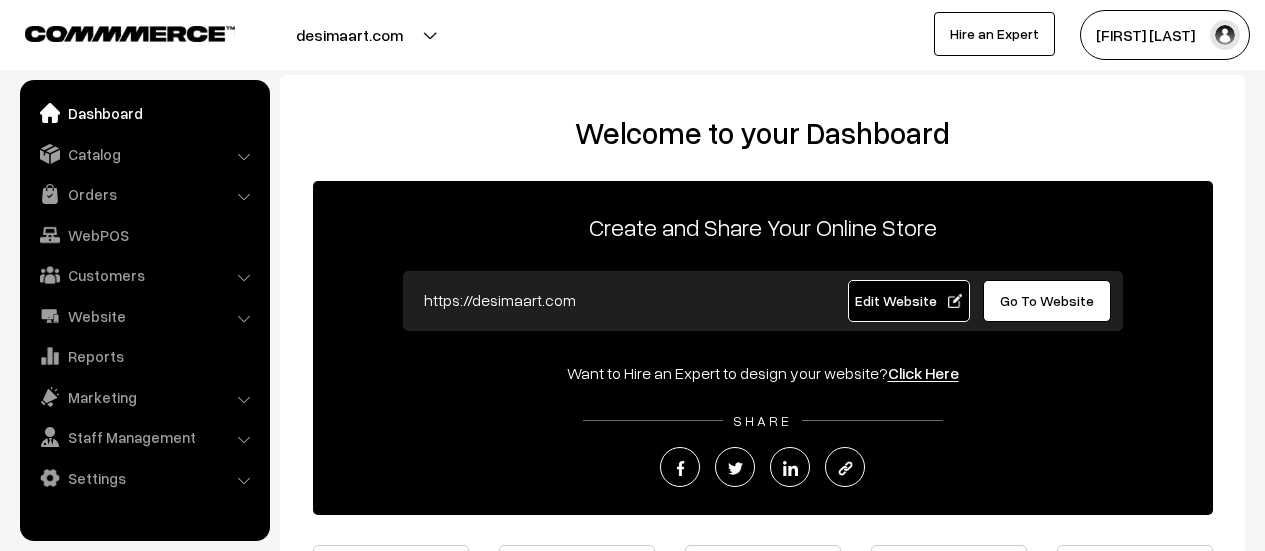 scroll, scrollTop: 0, scrollLeft: 0, axis: both 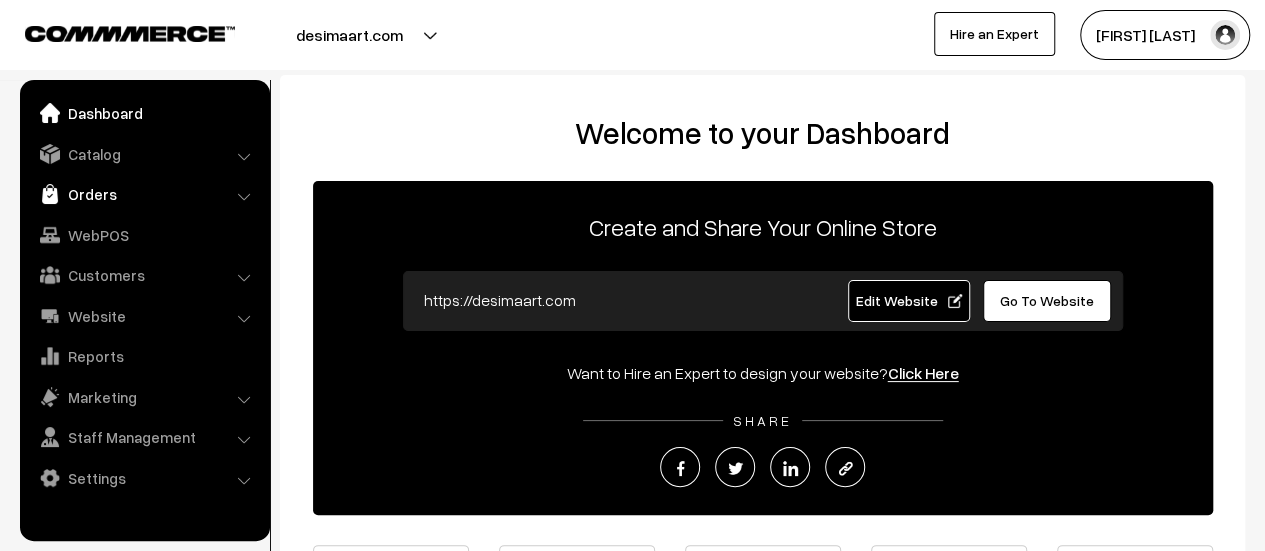 click on "Orders" at bounding box center (144, 194) 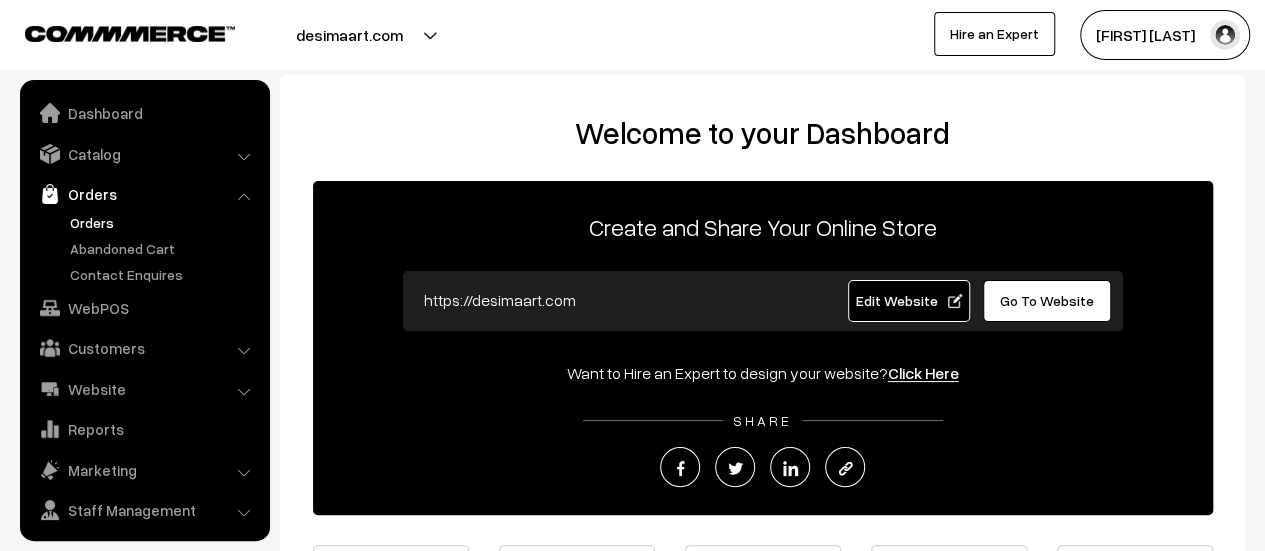 click on "Orders" at bounding box center [164, 222] 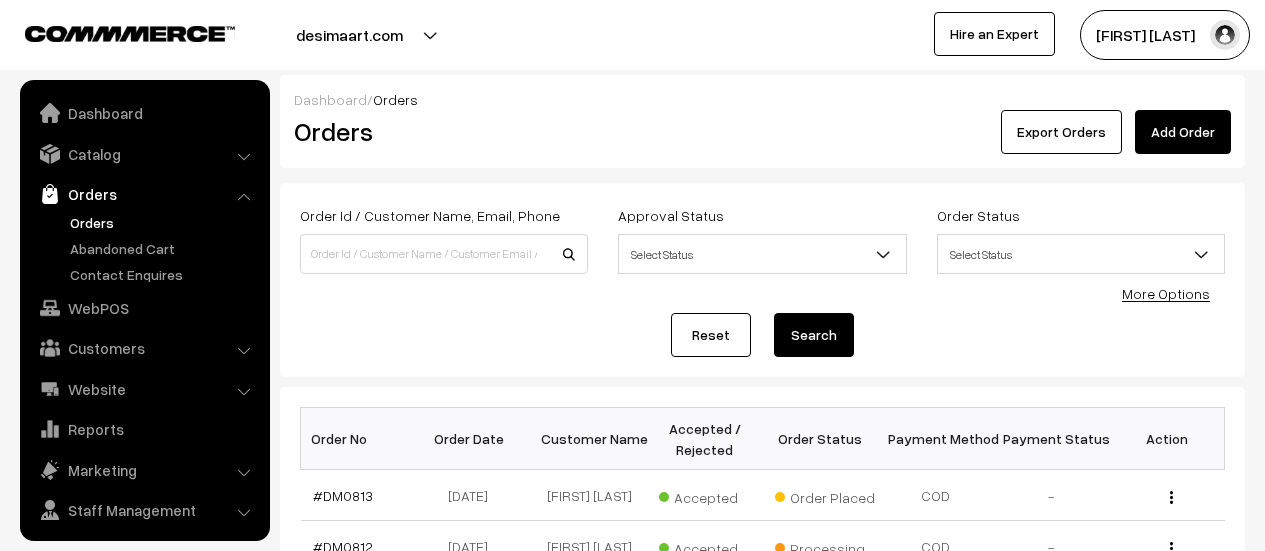 scroll, scrollTop: 0, scrollLeft: 0, axis: both 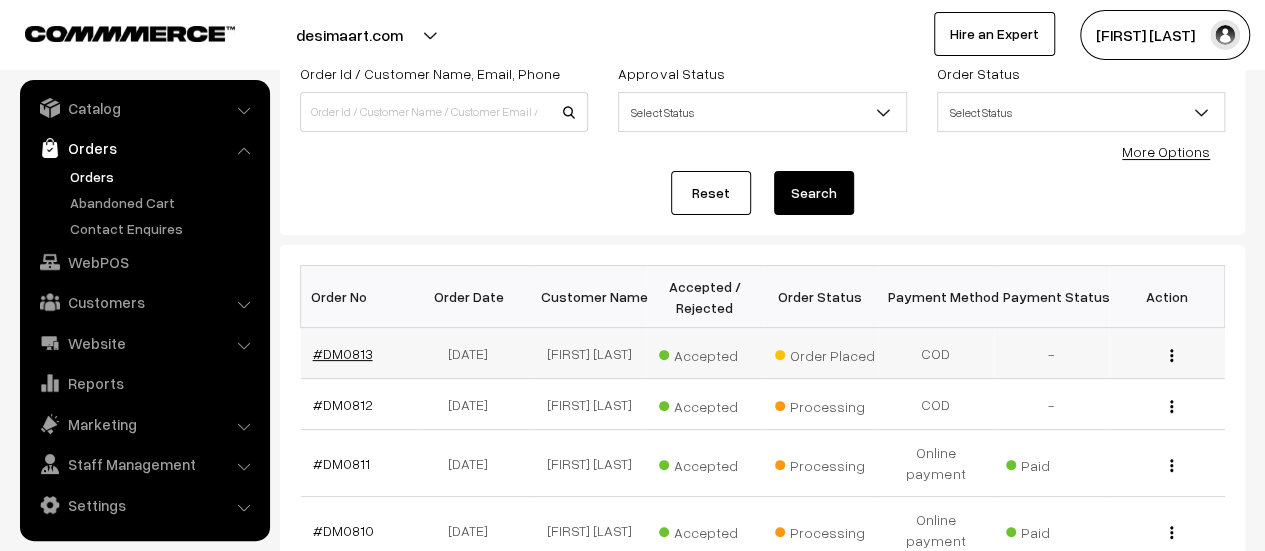 click on "#DM0813" at bounding box center (343, 353) 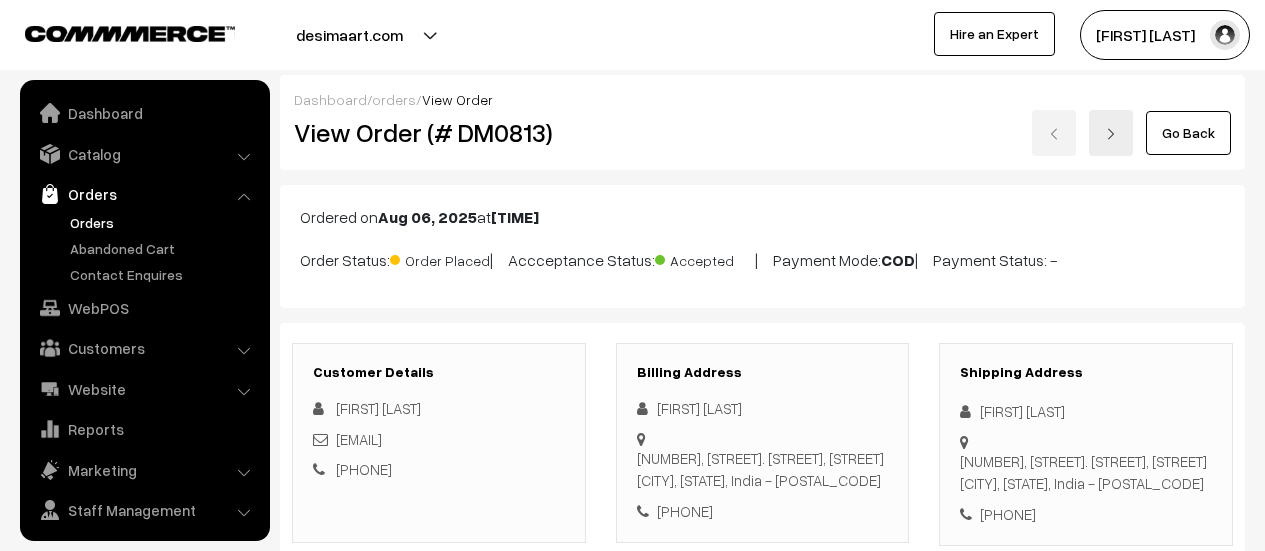 scroll, scrollTop: 1259, scrollLeft: 0, axis: vertical 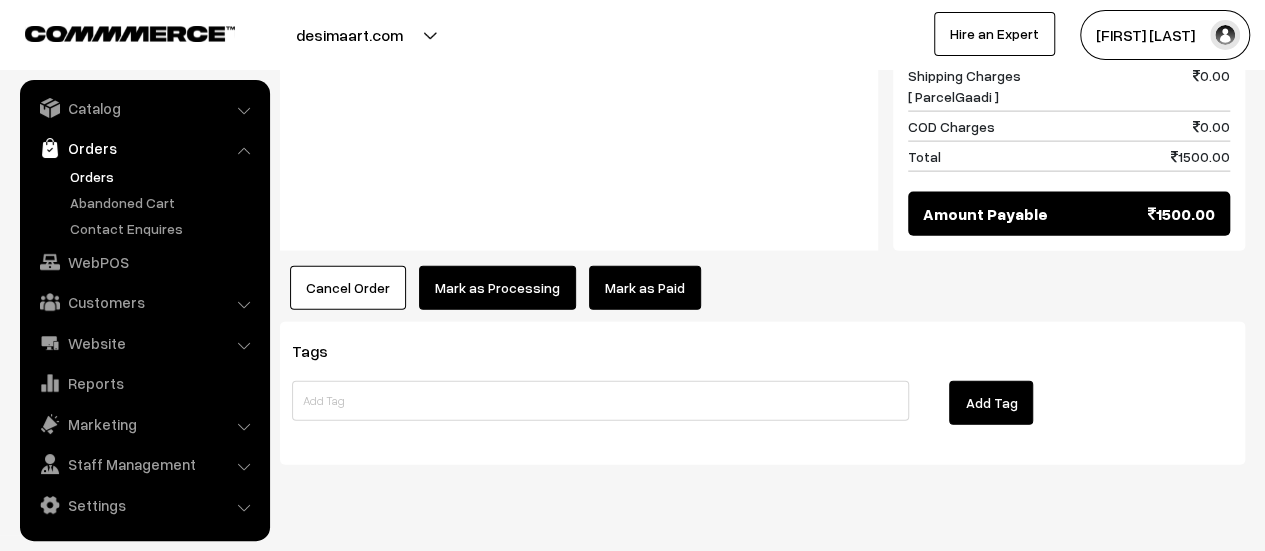click on "Mark as Processing" at bounding box center [497, 288] 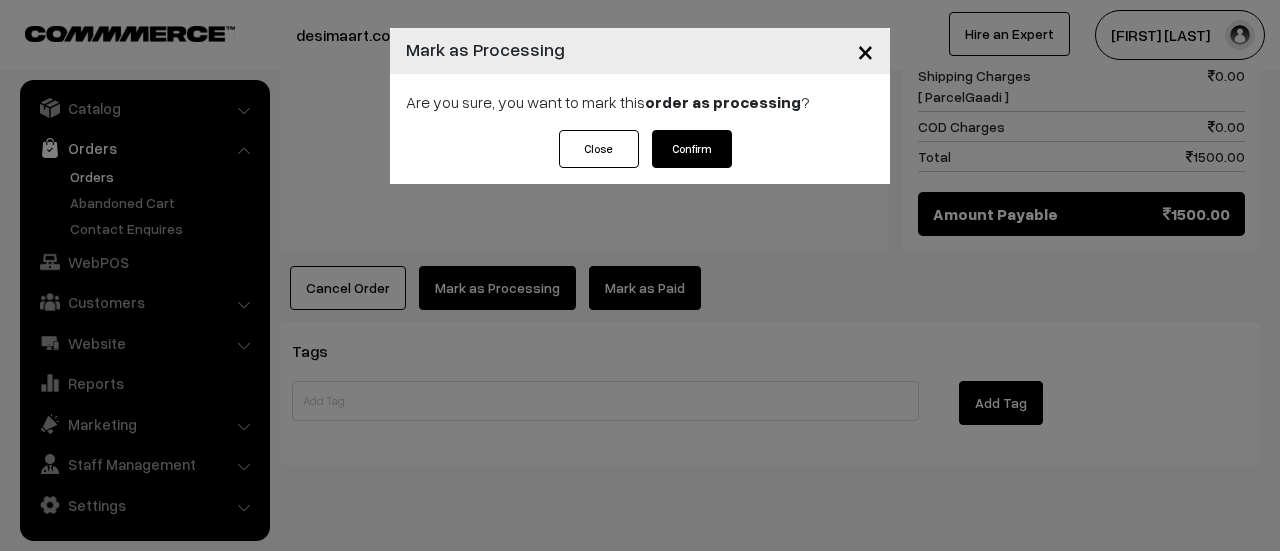 click on "Confirm" at bounding box center [692, 149] 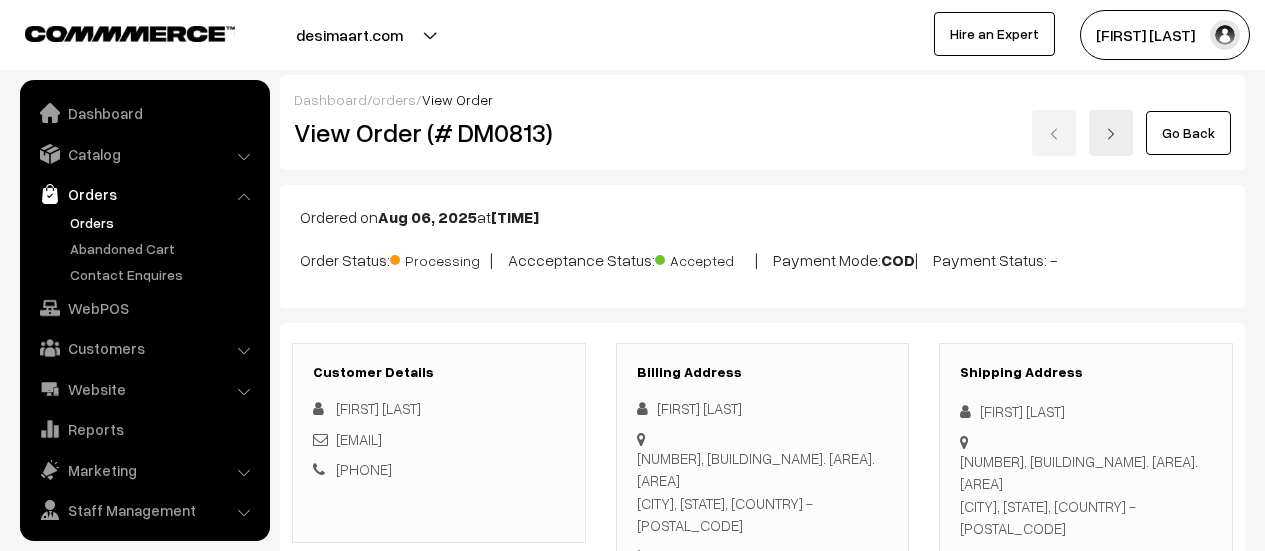 scroll, scrollTop: 0, scrollLeft: 0, axis: both 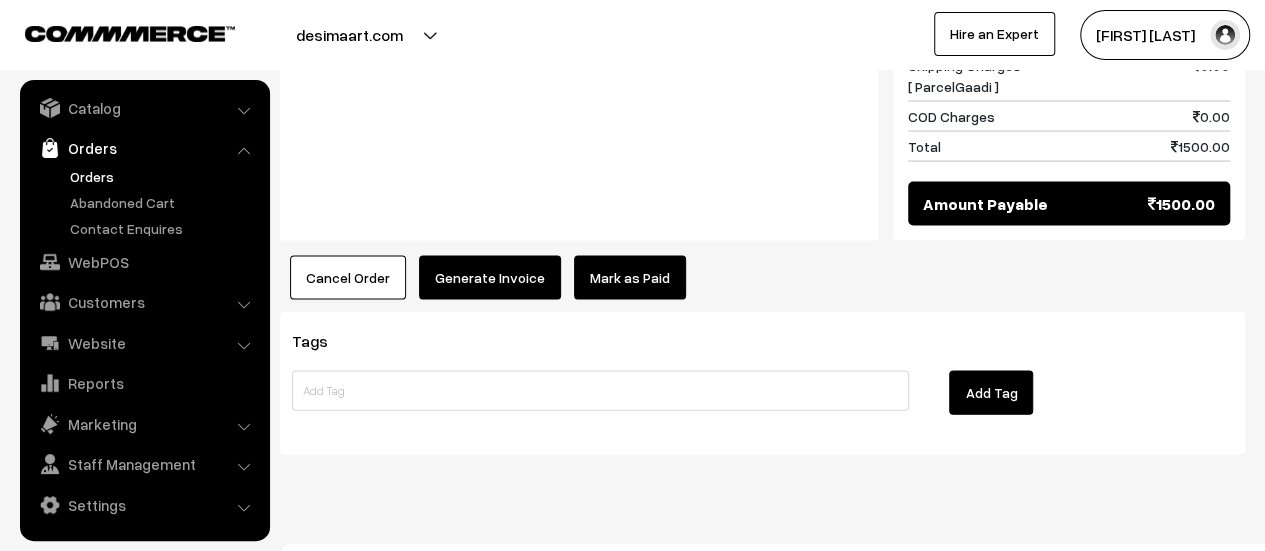 click on "Generate Invoice" at bounding box center [490, 278] 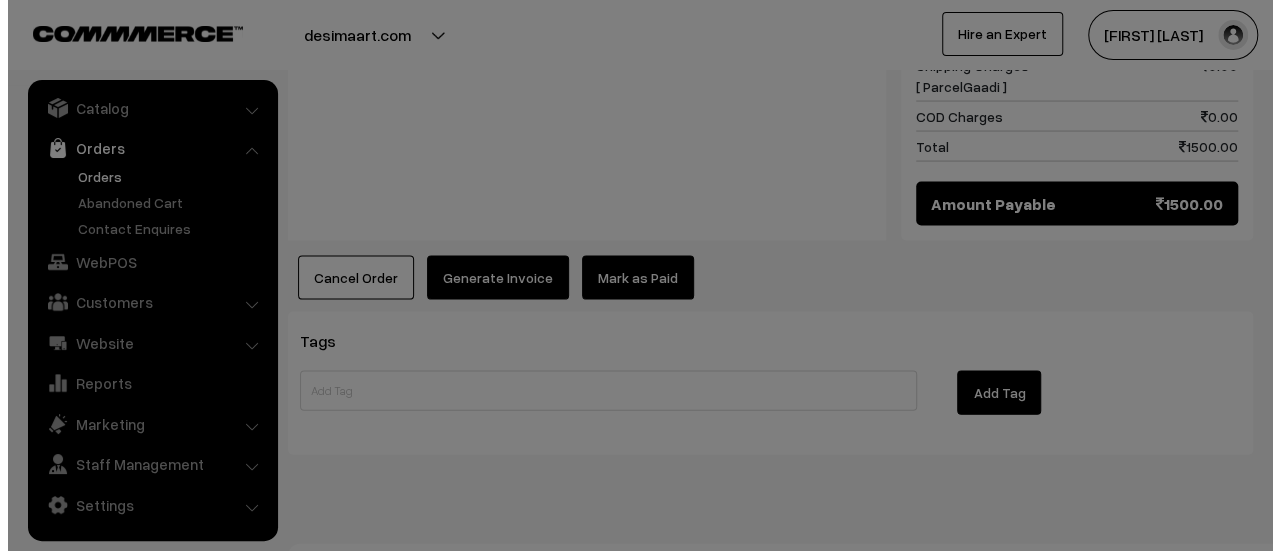 scroll, scrollTop: 1994, scrollLeft: 0, axis: vertical 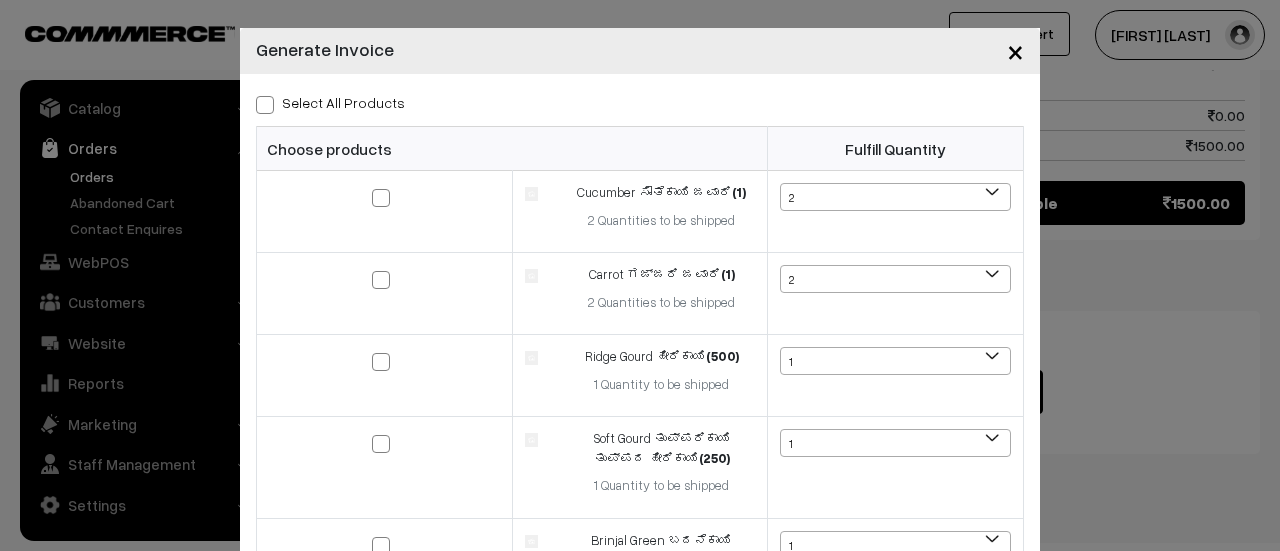 click at bounding box center (265, 105) 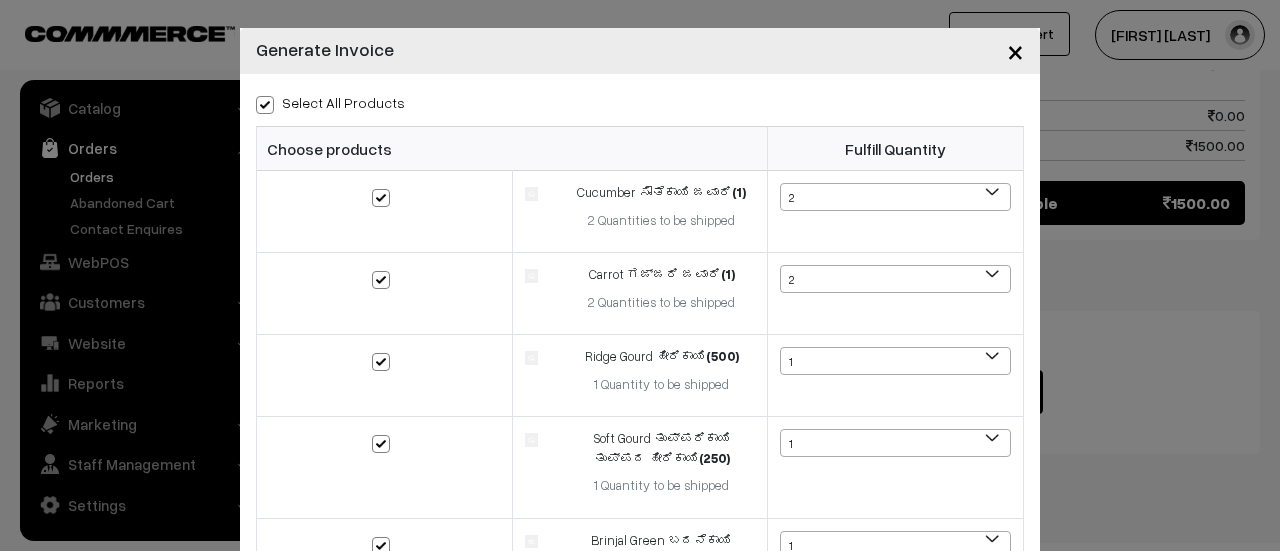 checkbox on "true" 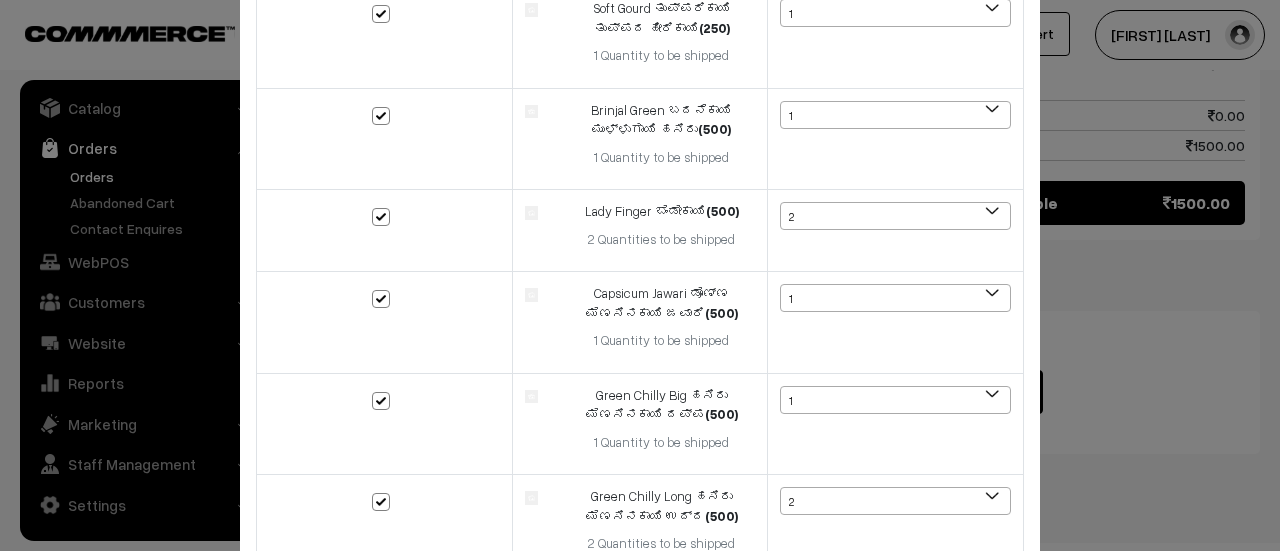 scroll, scrollTop: 864, scrollLeft: 0, axis: vertical 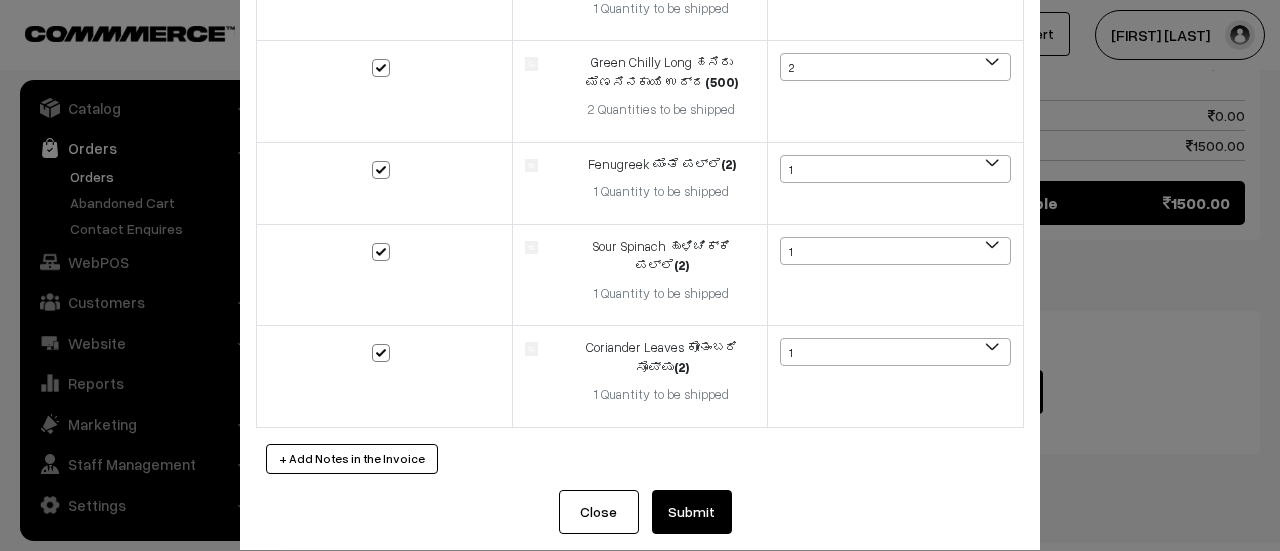 click on "Submit" at bounding box center (692, 512) 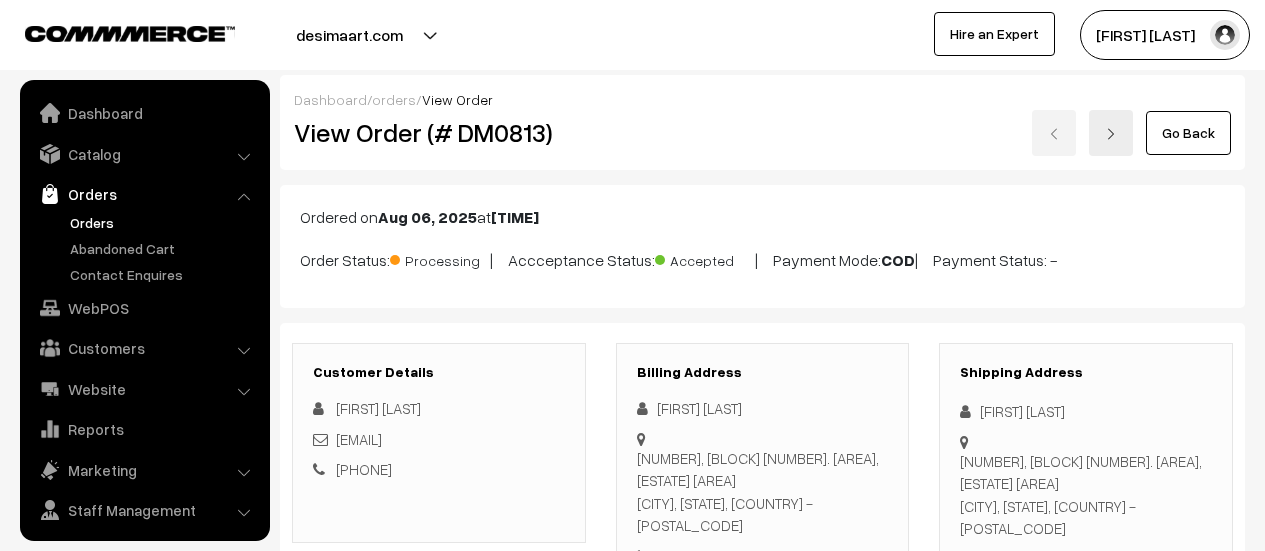 scroll, scrollTop: 1988, scrollLeft: 0, axis: vertical 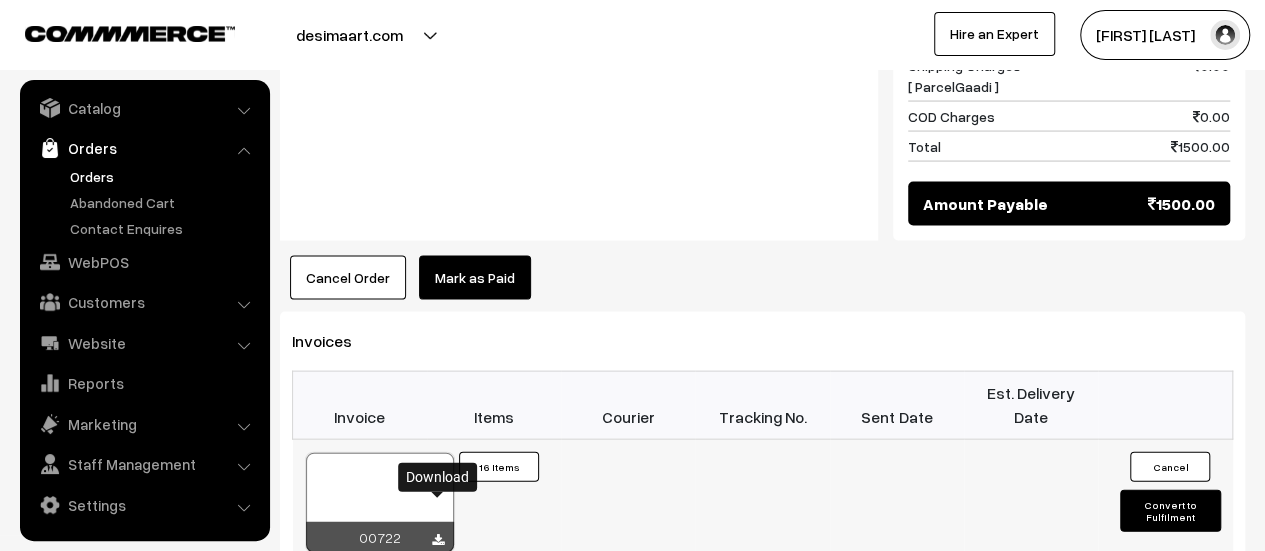 click at bounding box center [438, 540] 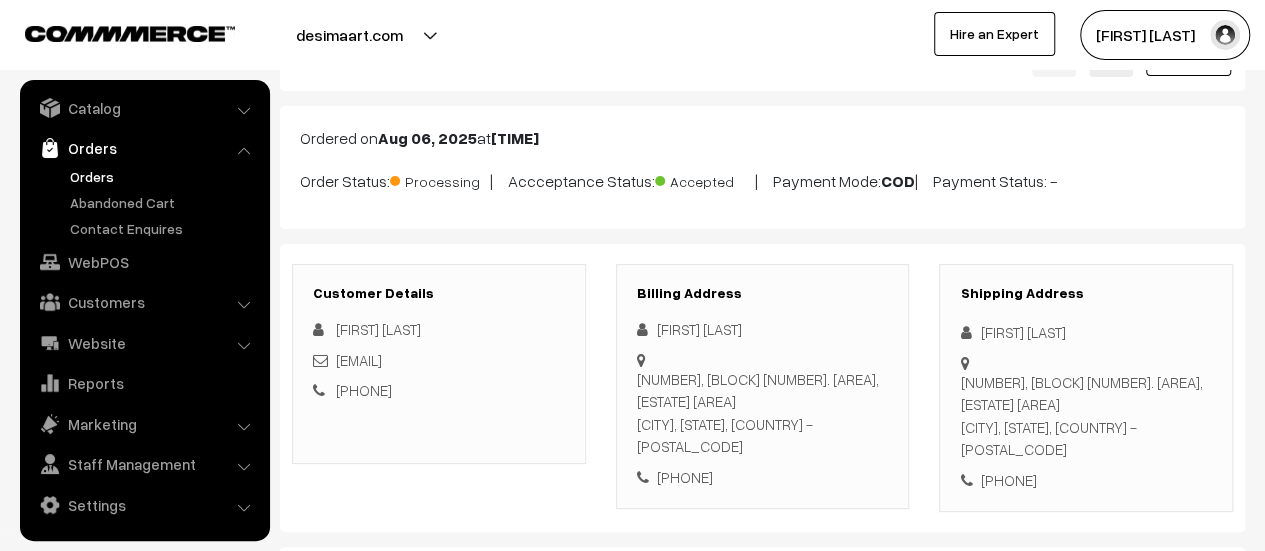 scroll, scrollTop: 0, scrollLeft: 0, axis: both 